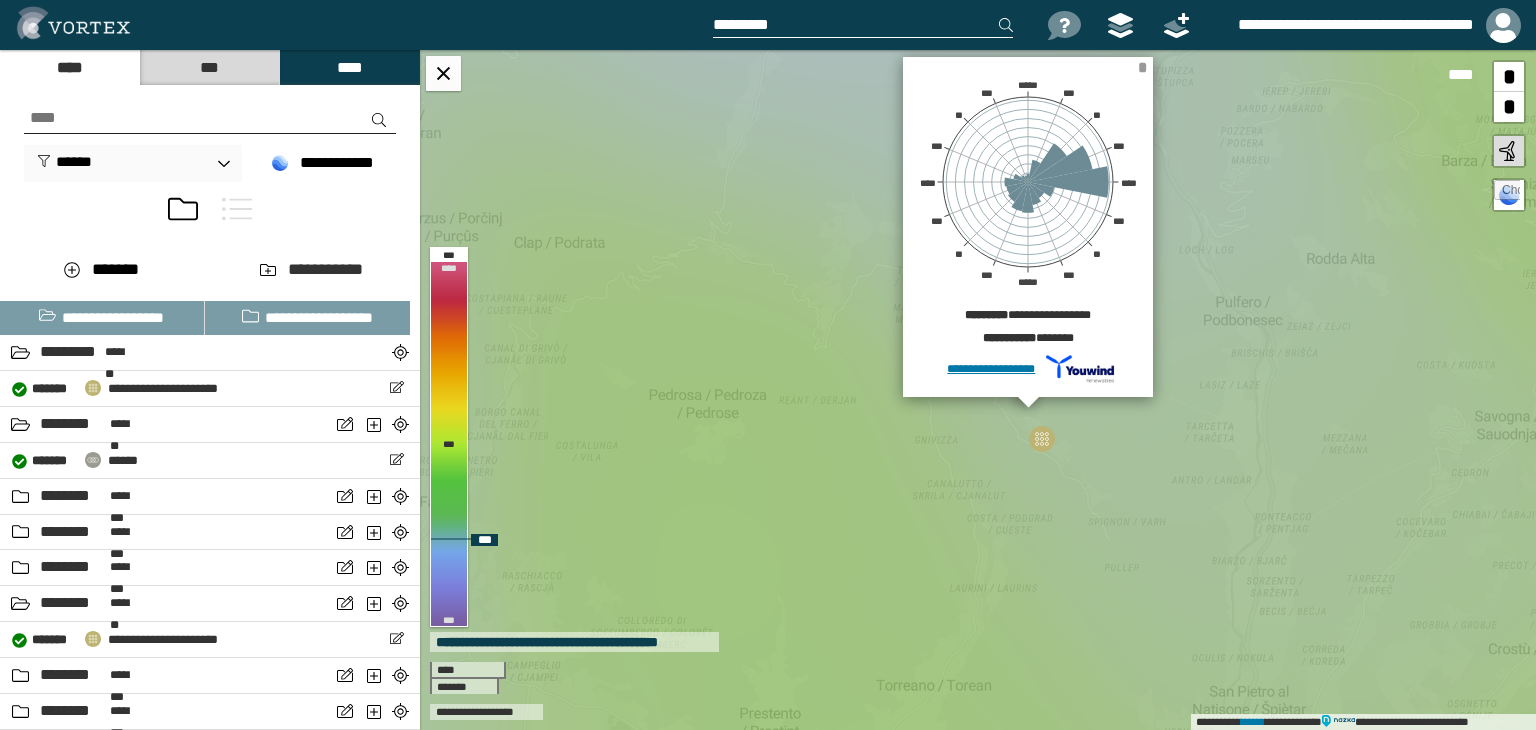 scroll, scrollTop: 0, scrollLeft: 0, axis: both 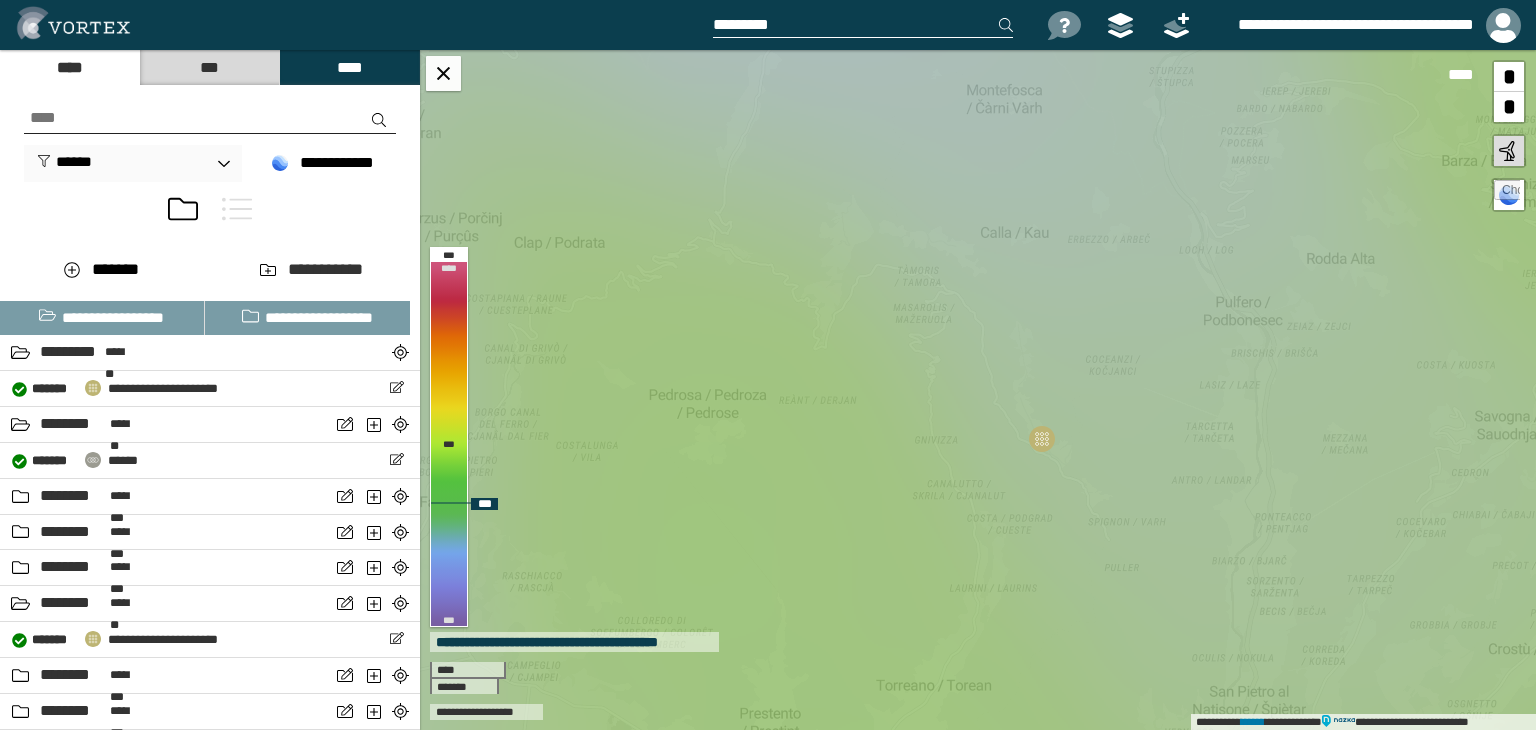 click at bounding box center [1507, 193] 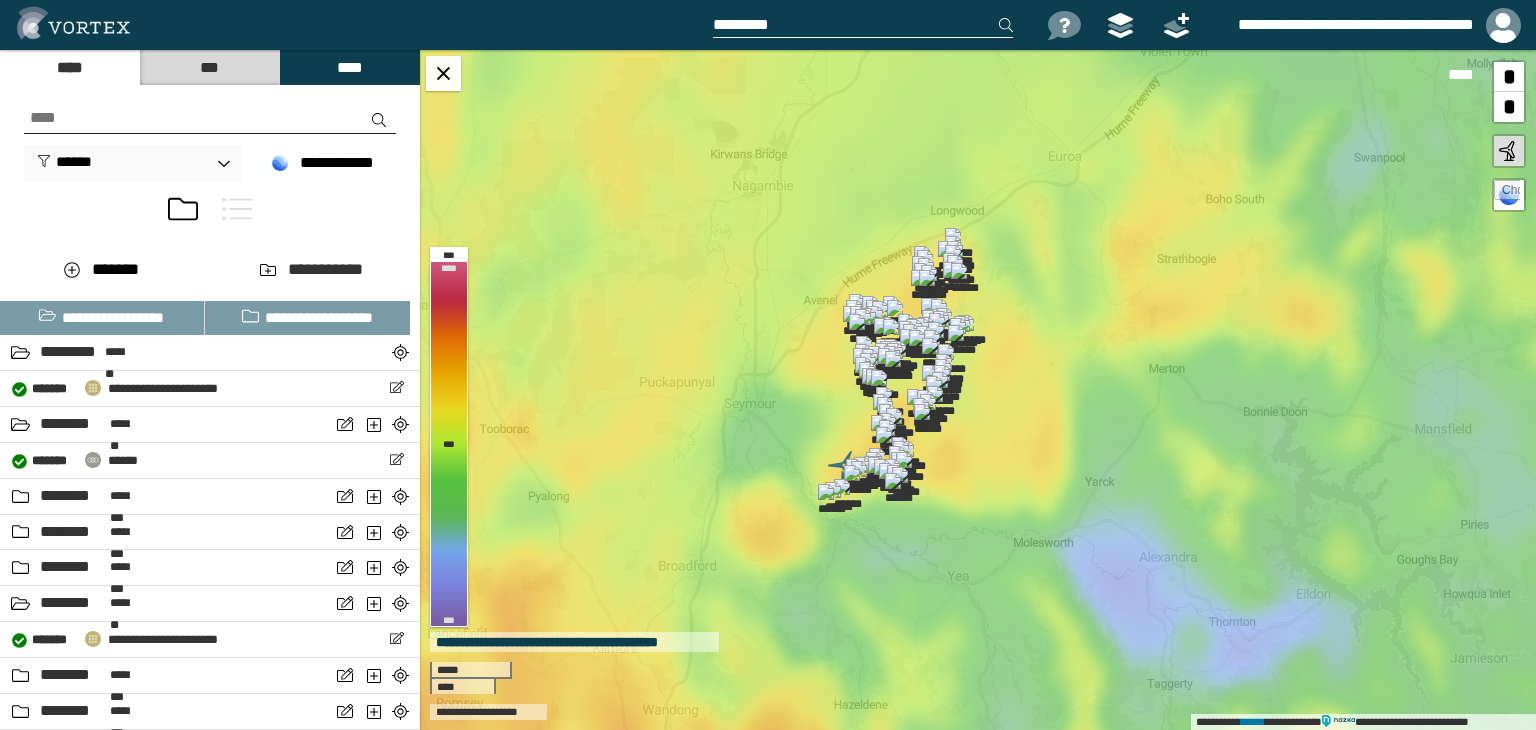 click on "***" at bounding box center (209, 67) 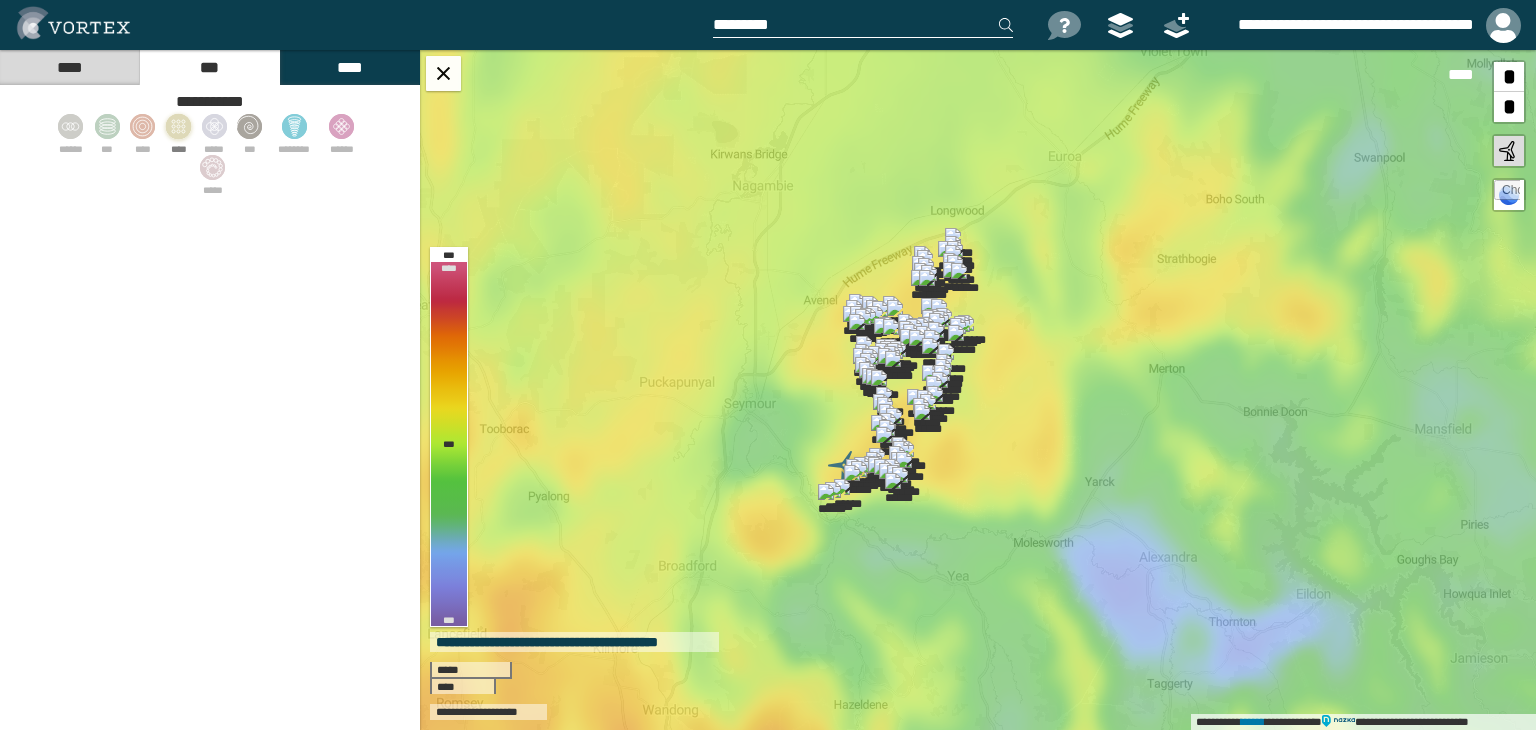 click 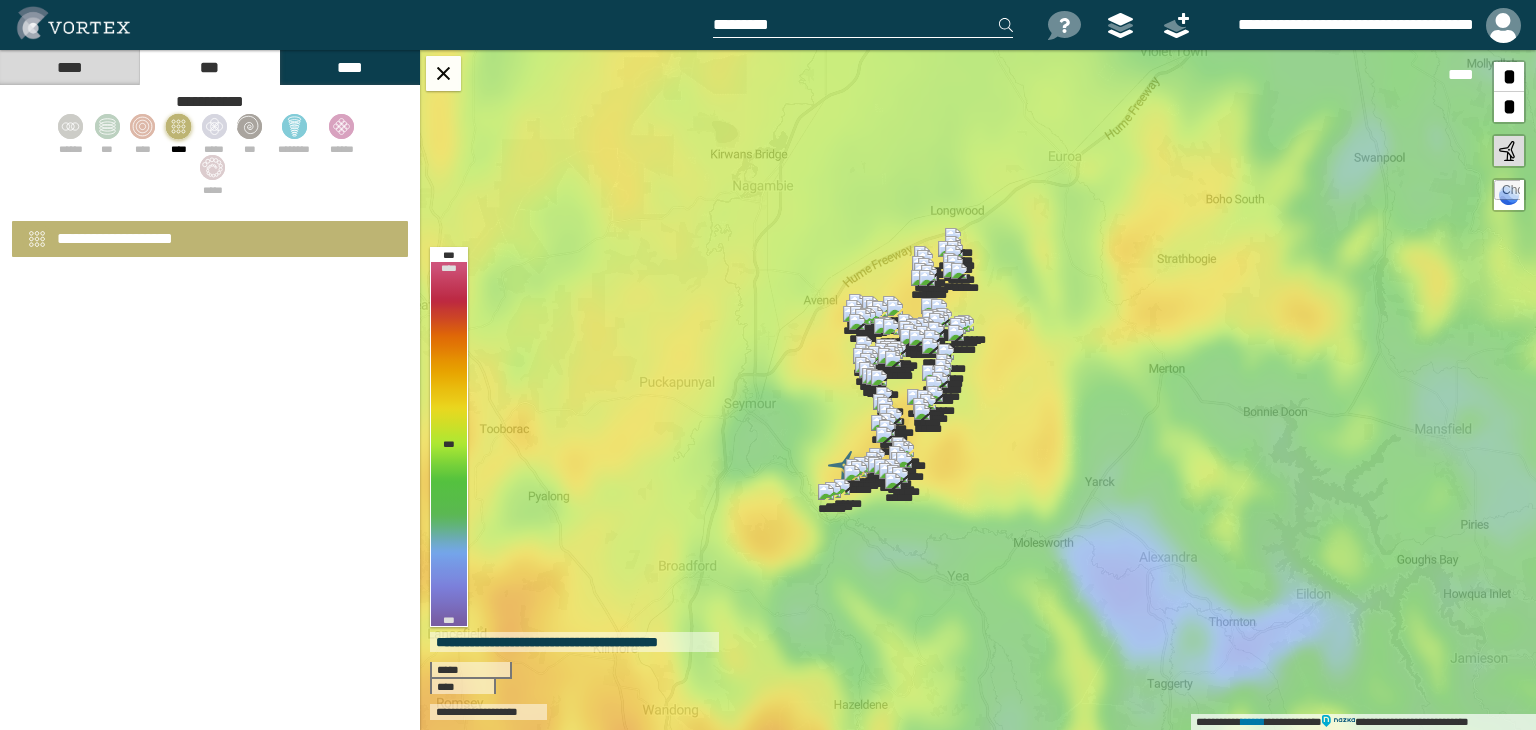 select on "*" 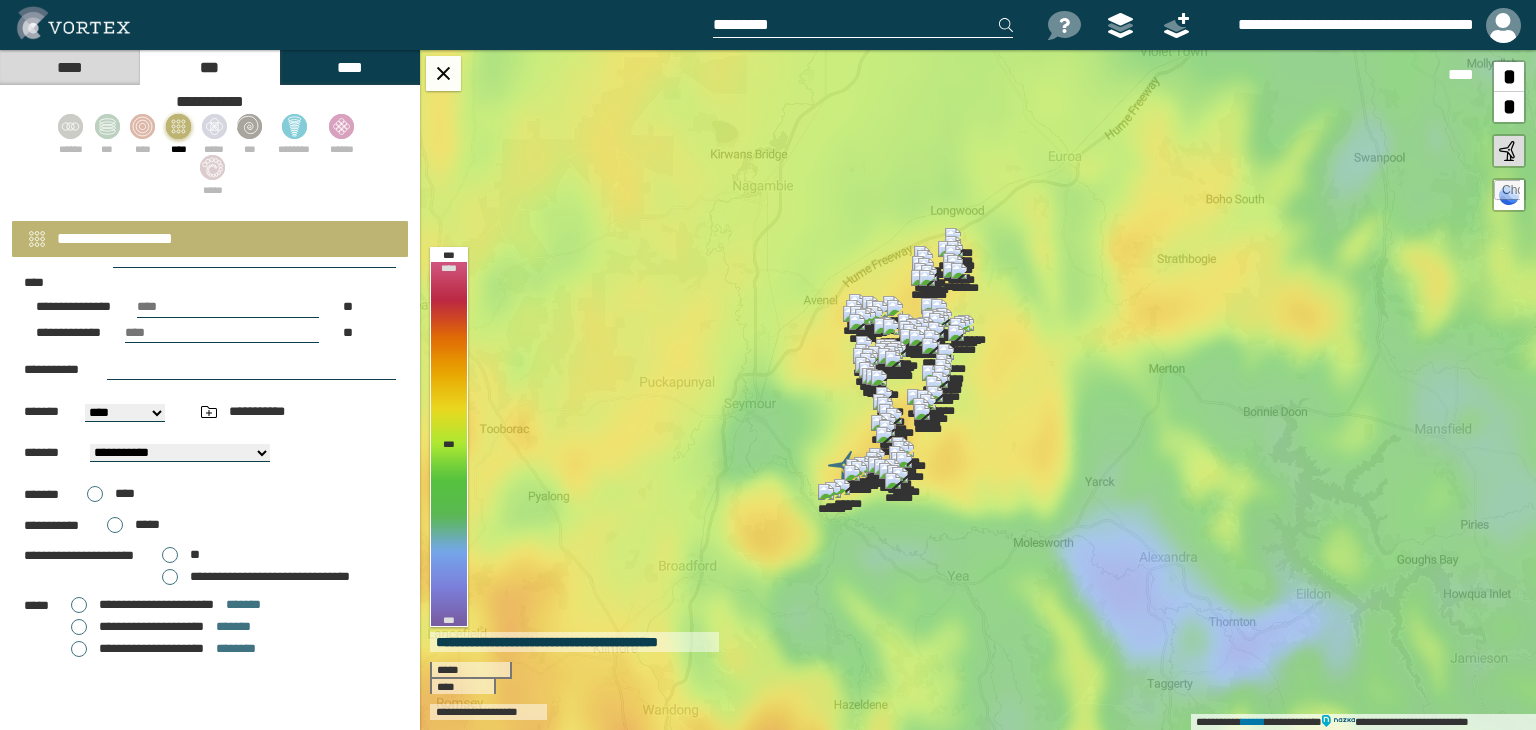 scroll, scrollTop: 0, scrollLeft: 0, axis: both 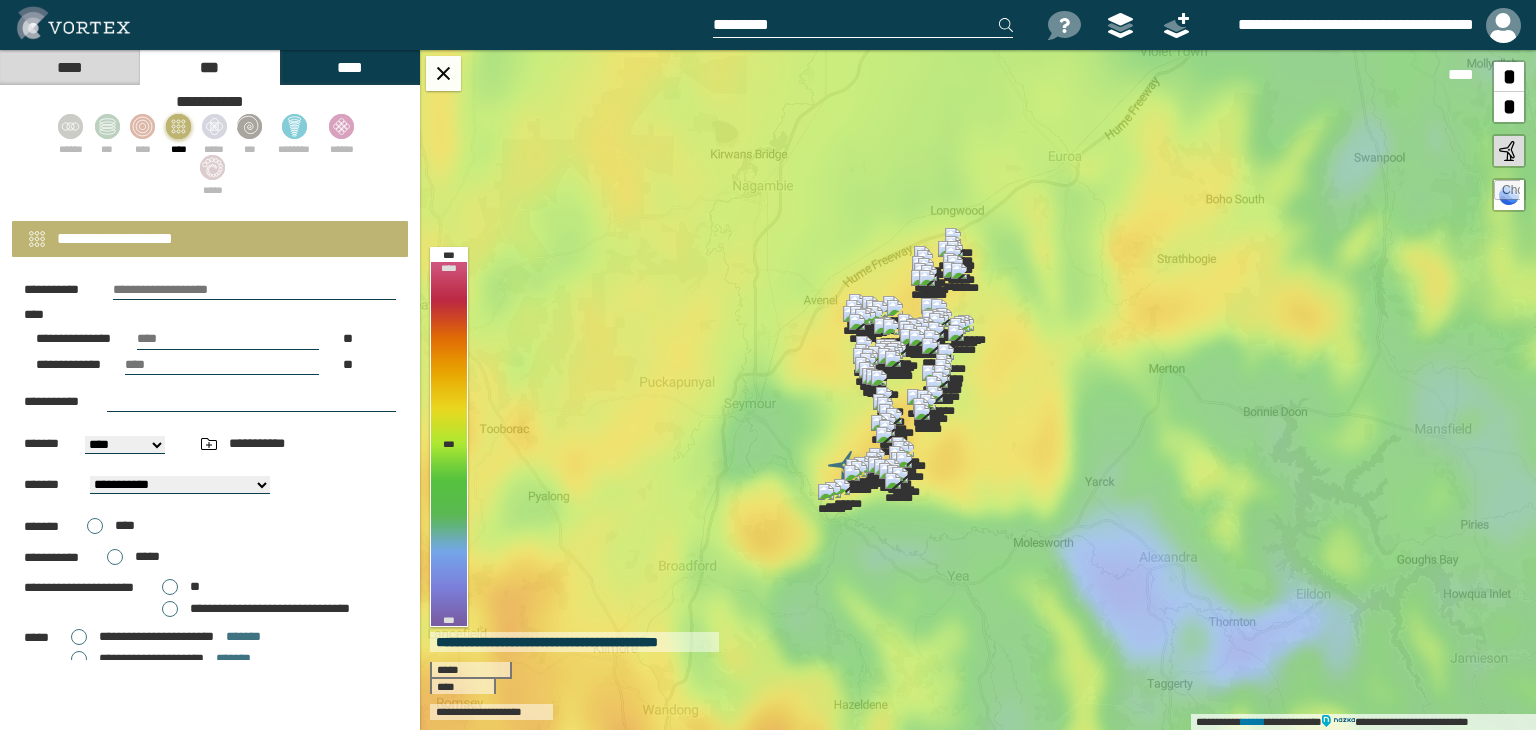 click at bounding box center [254, 290] 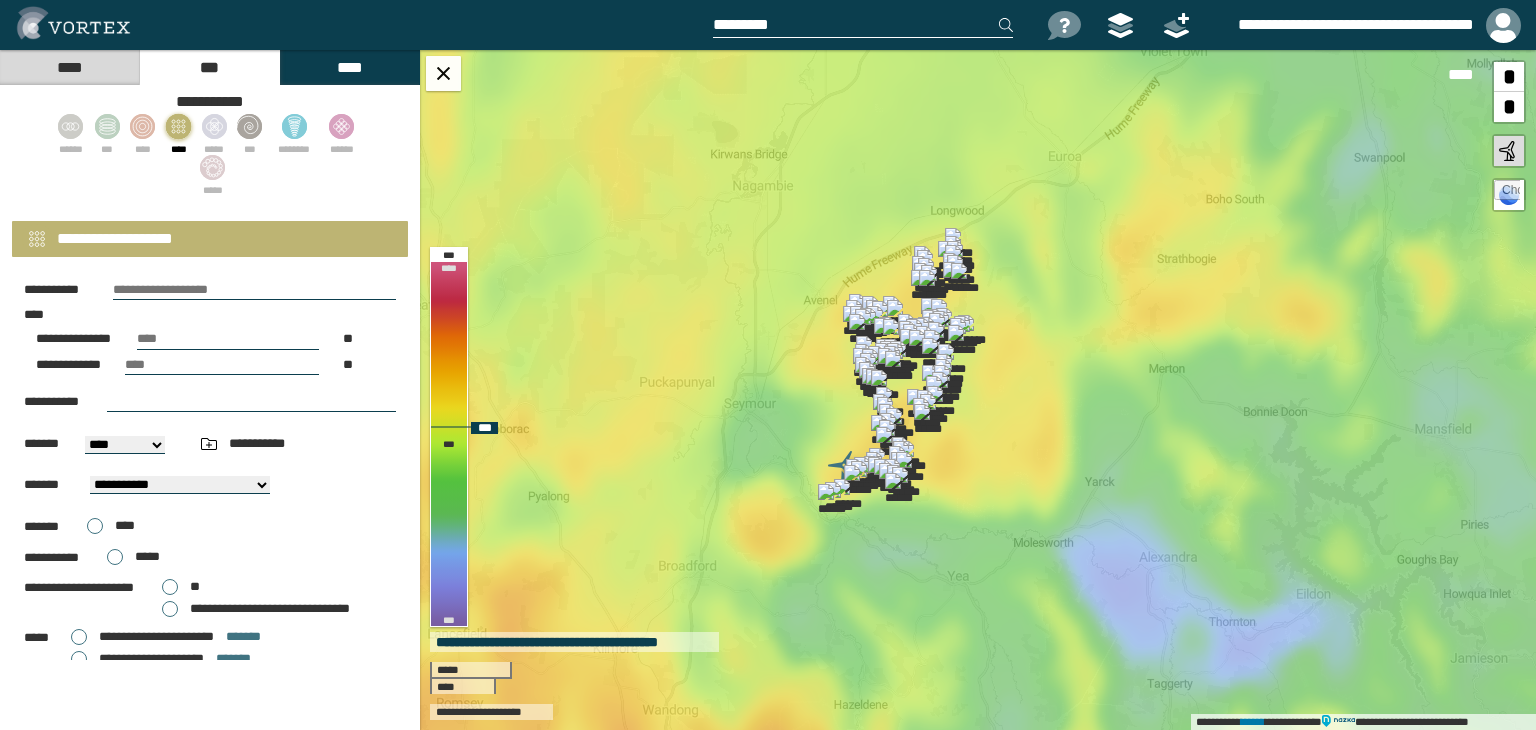 click at bounding box center [901, 367] 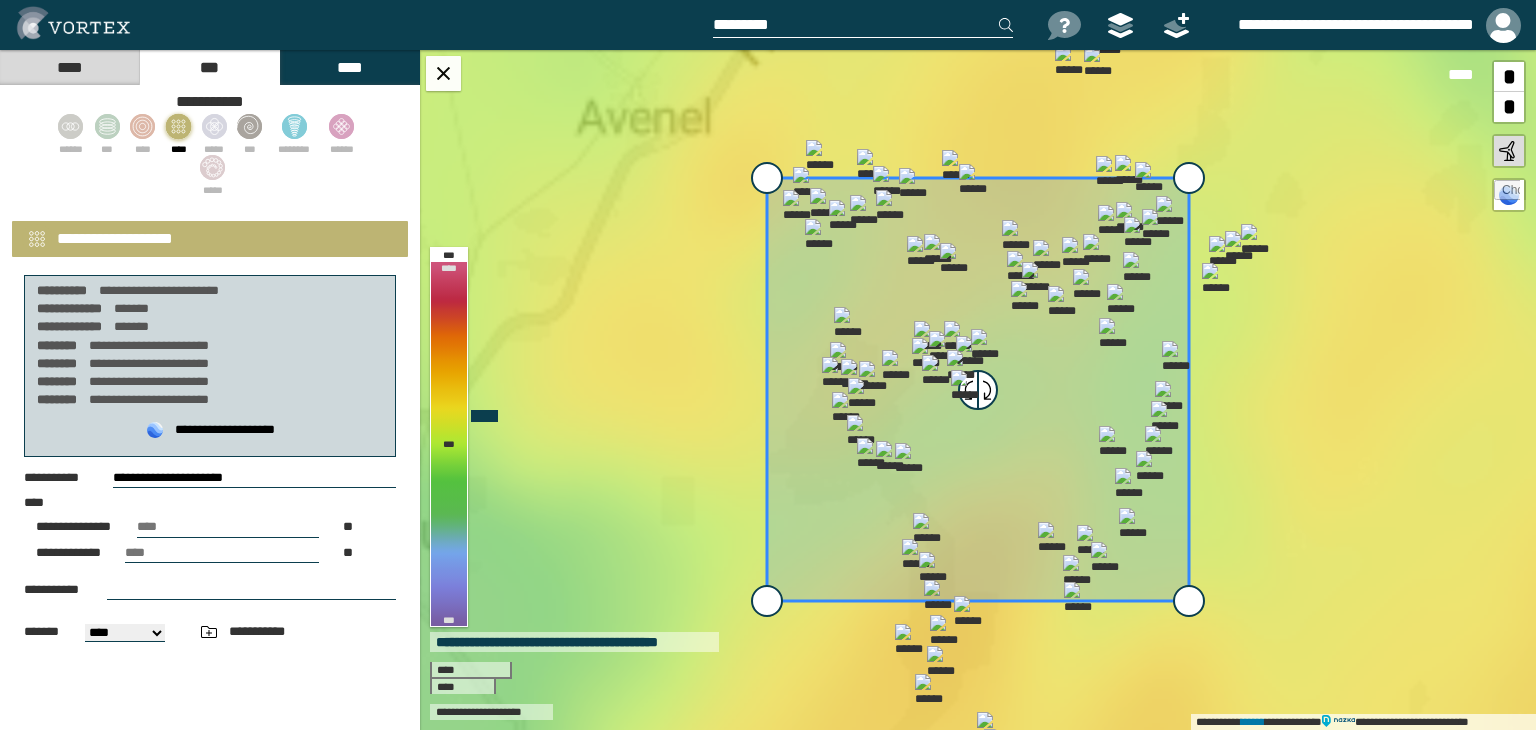 select on "**" 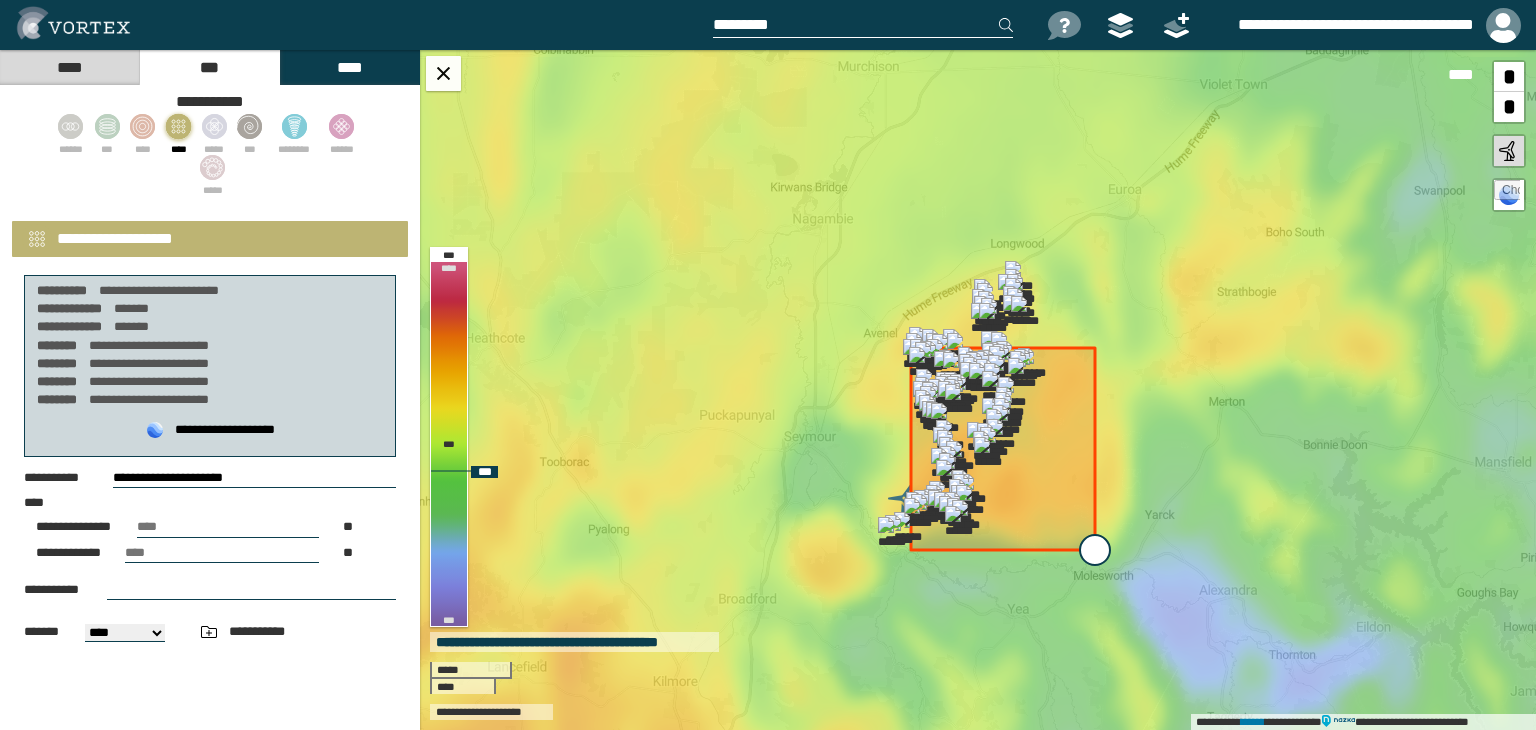 drag, startPoint x: 1022, startPoint y: 457, endPoint x: 1100, endPoint y: 545, distance: 117.592514 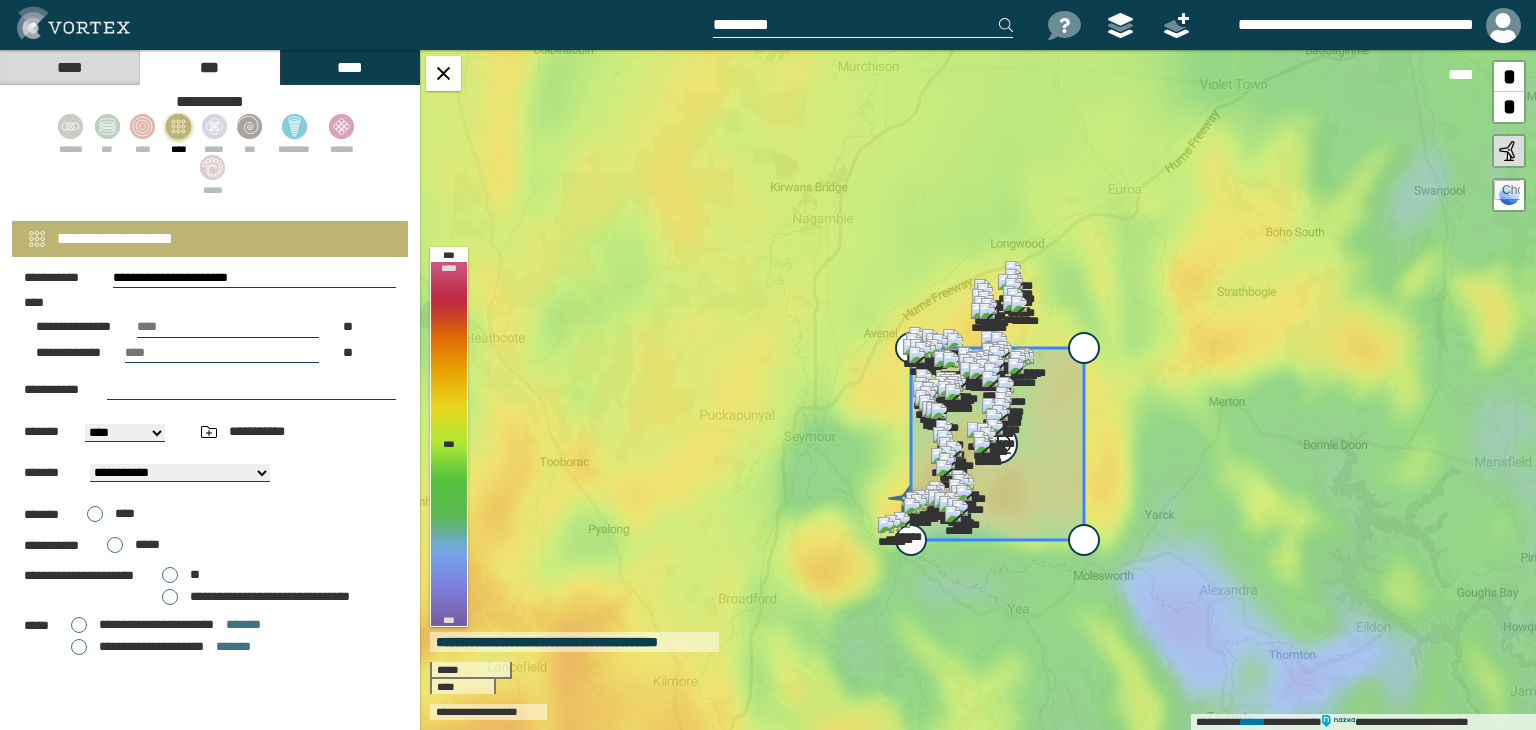 scroll, scrollTop: 286, scrollLeft: 0, axis: vertical 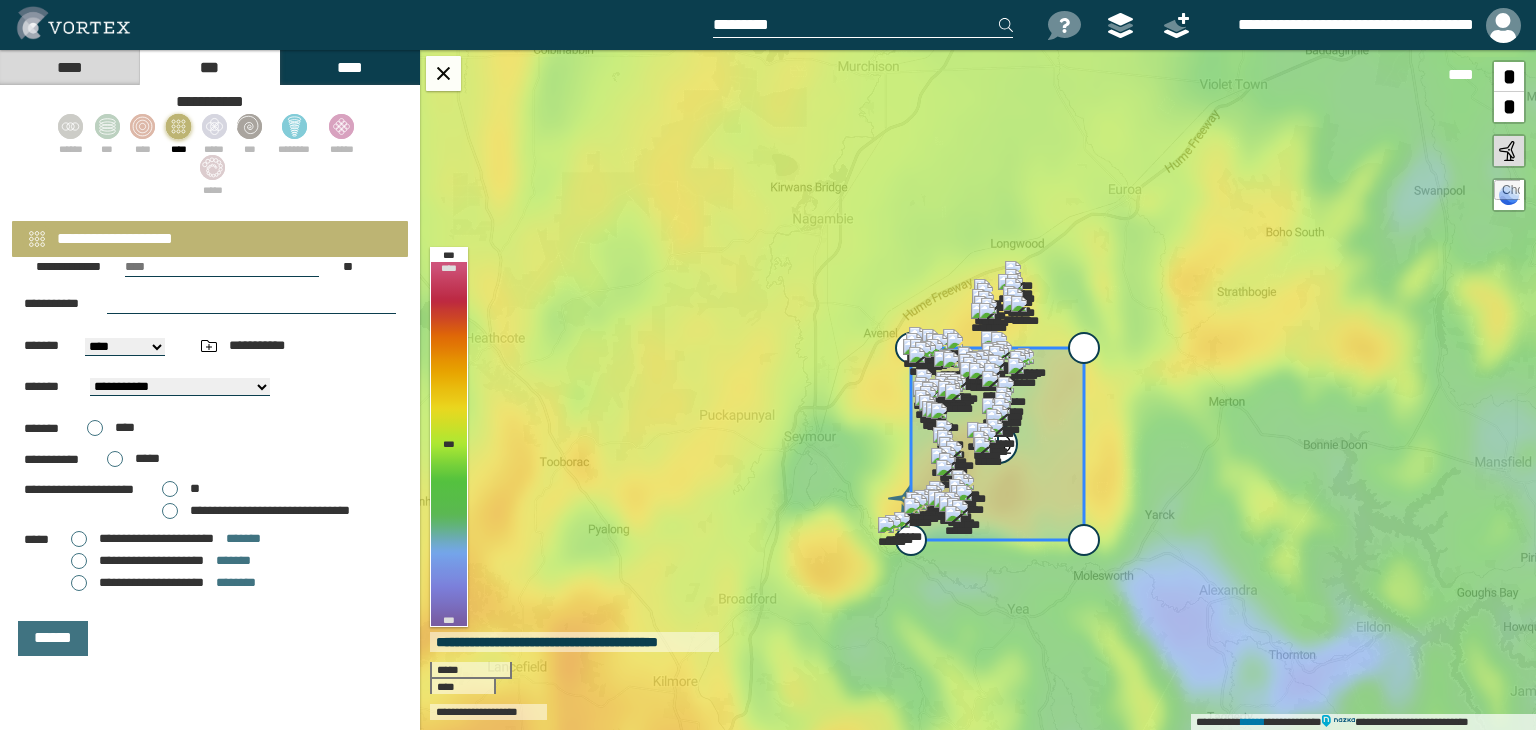 click on "[FIRST] [LAST]" at bounding box center (161, 561) 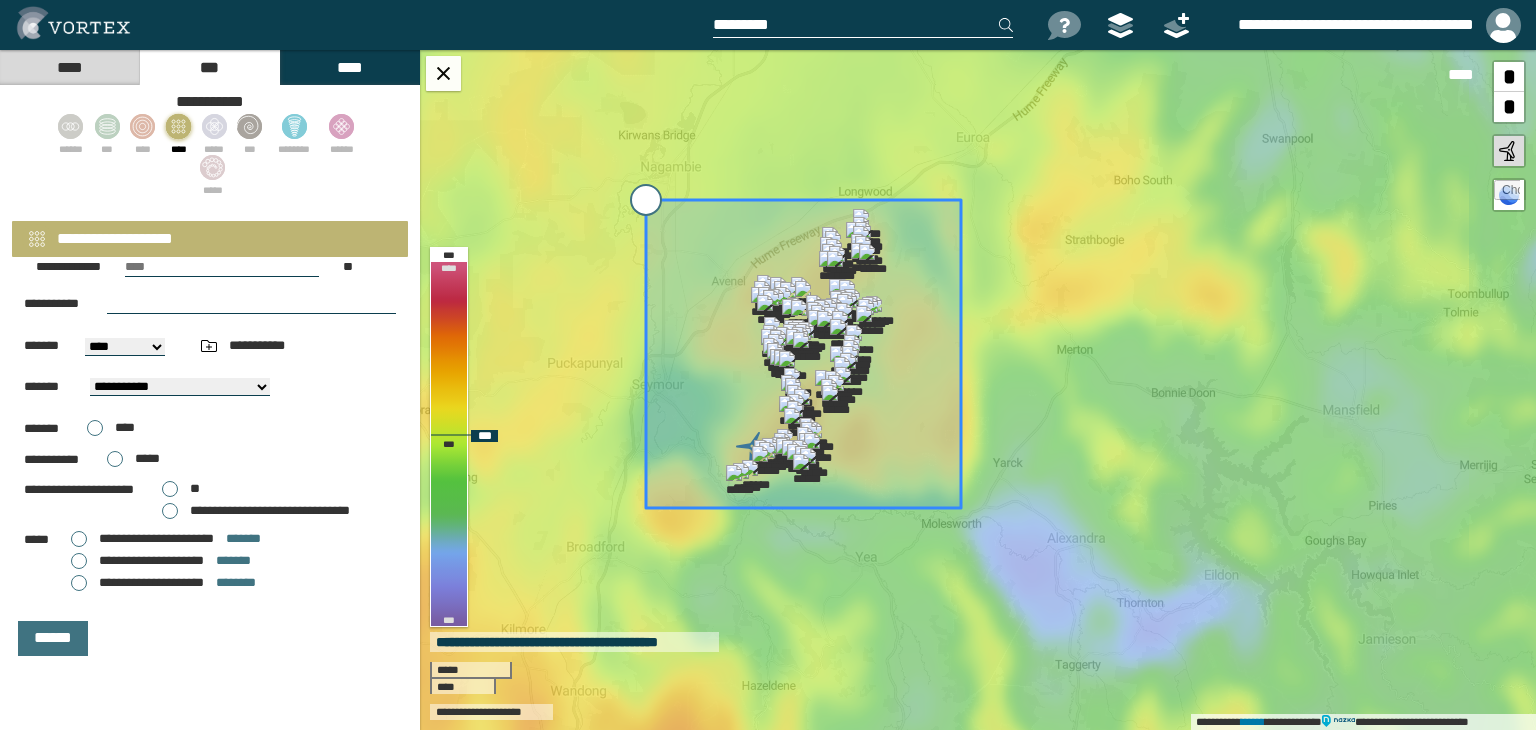 drag, startPoint x: 727, startPoint y: 265, endPoint x: 648, endPoint y: 193, distance: 106.887794 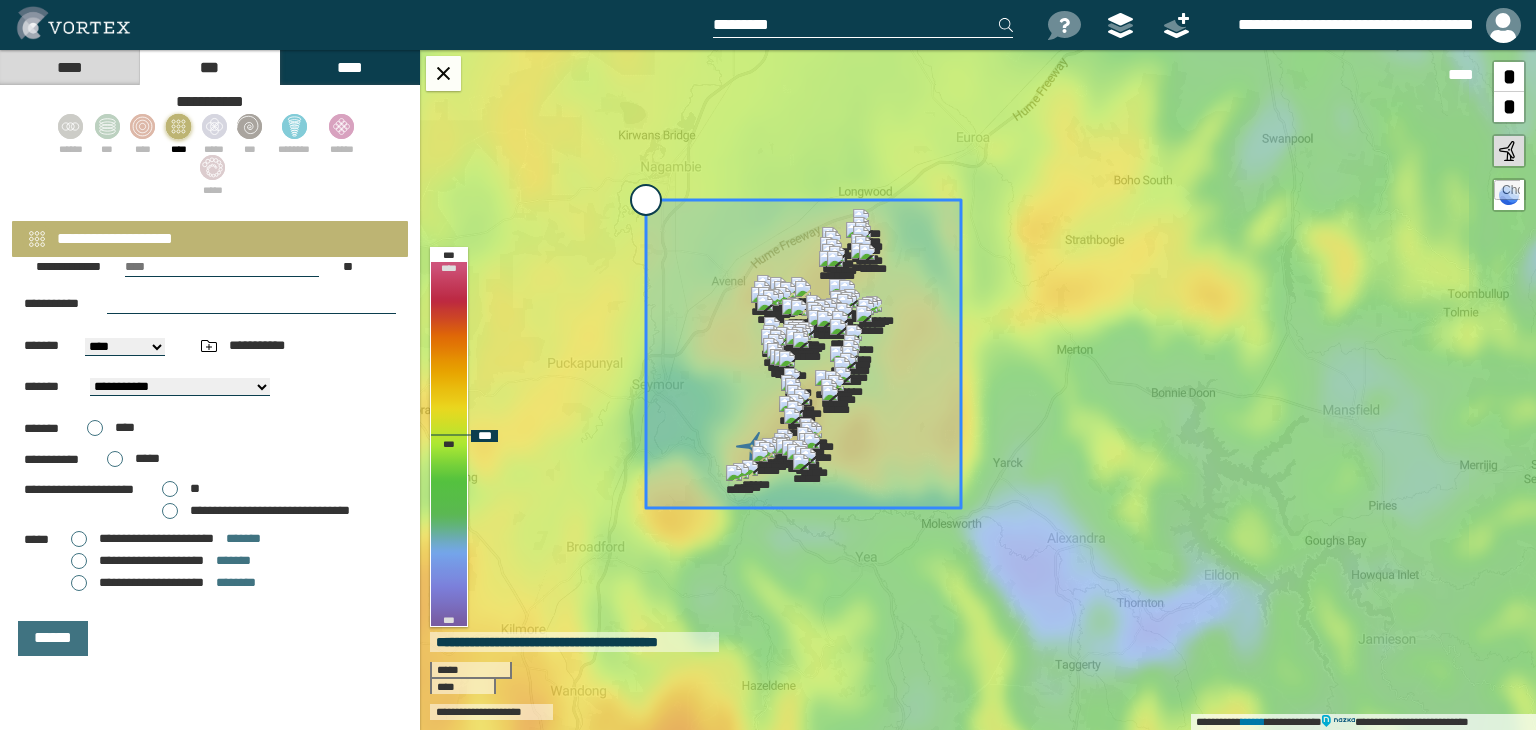 type on "[EMAIL]" 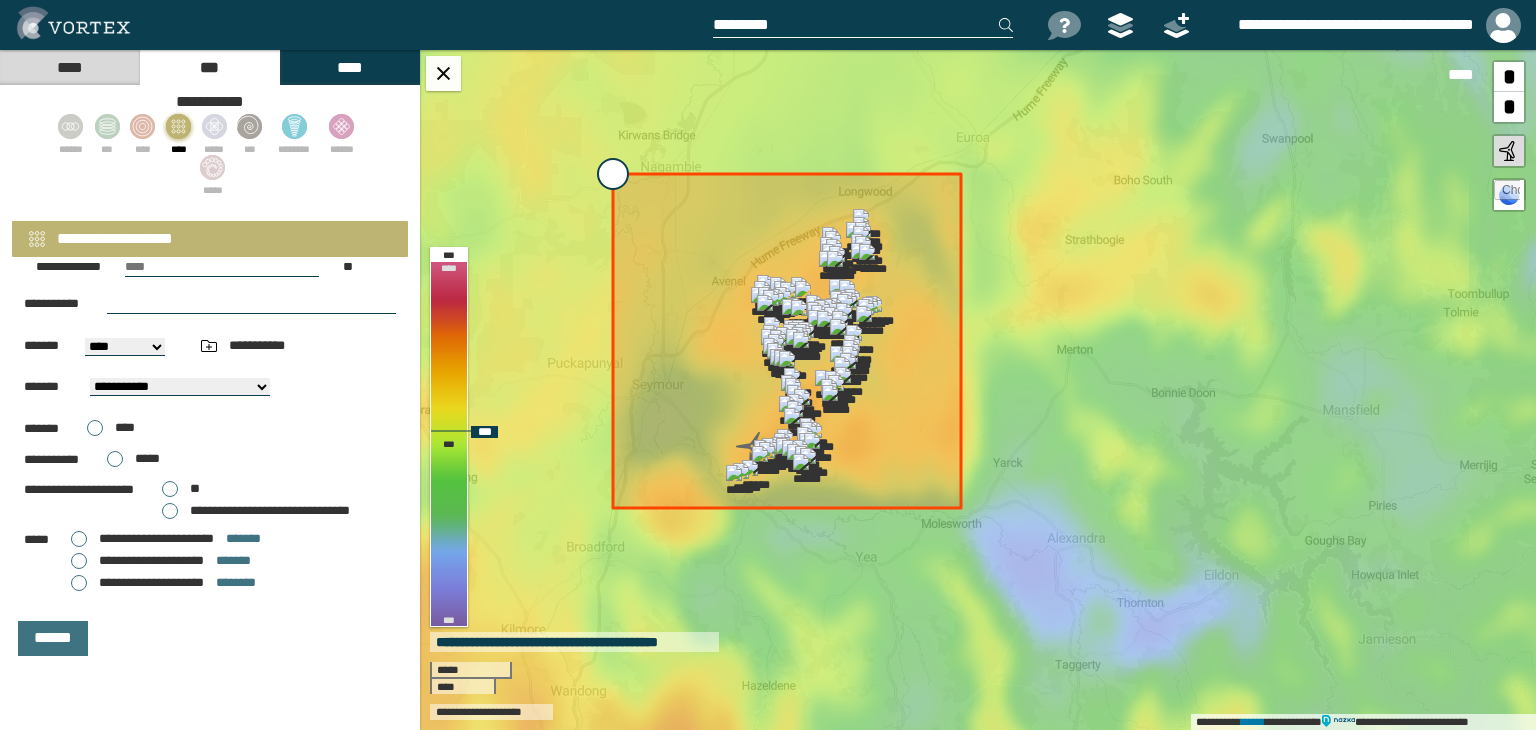 drag, startPoint x: 646, startPoint y: 203, endPoint x: 613, endPoint y: 177, distance: 42.0119 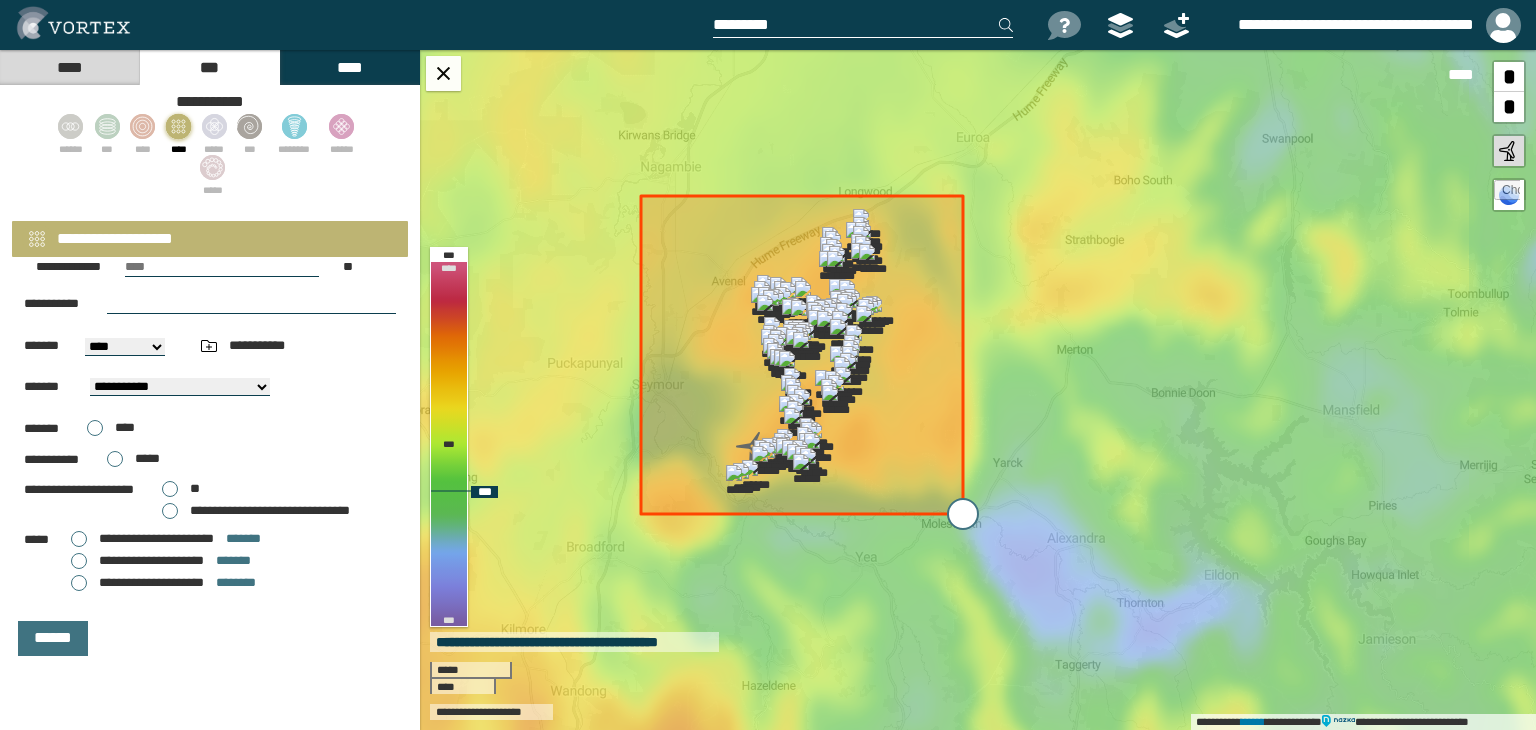 type on "[EMAIL]" 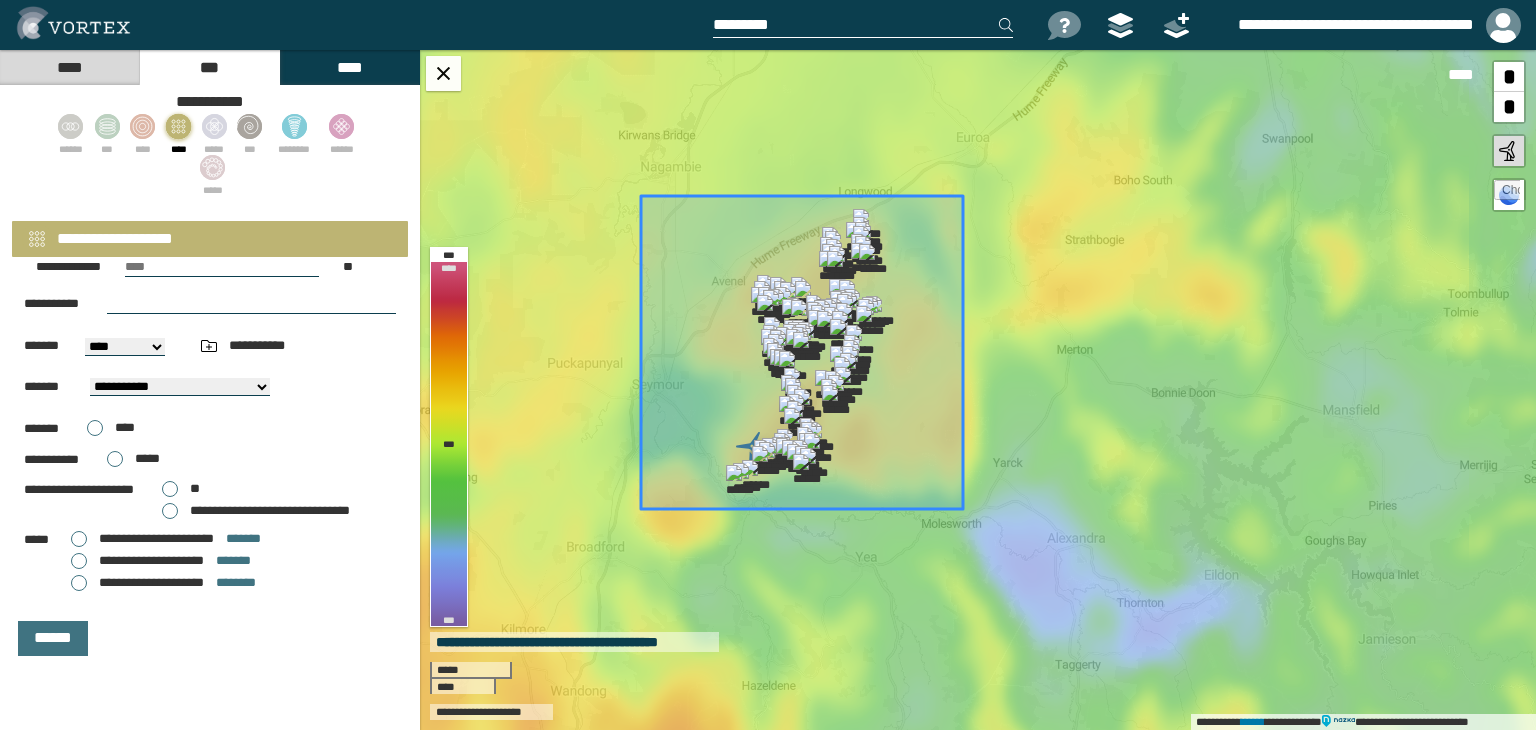 click on "[FIRST] [LAST]" at bounding box center [163, 583] 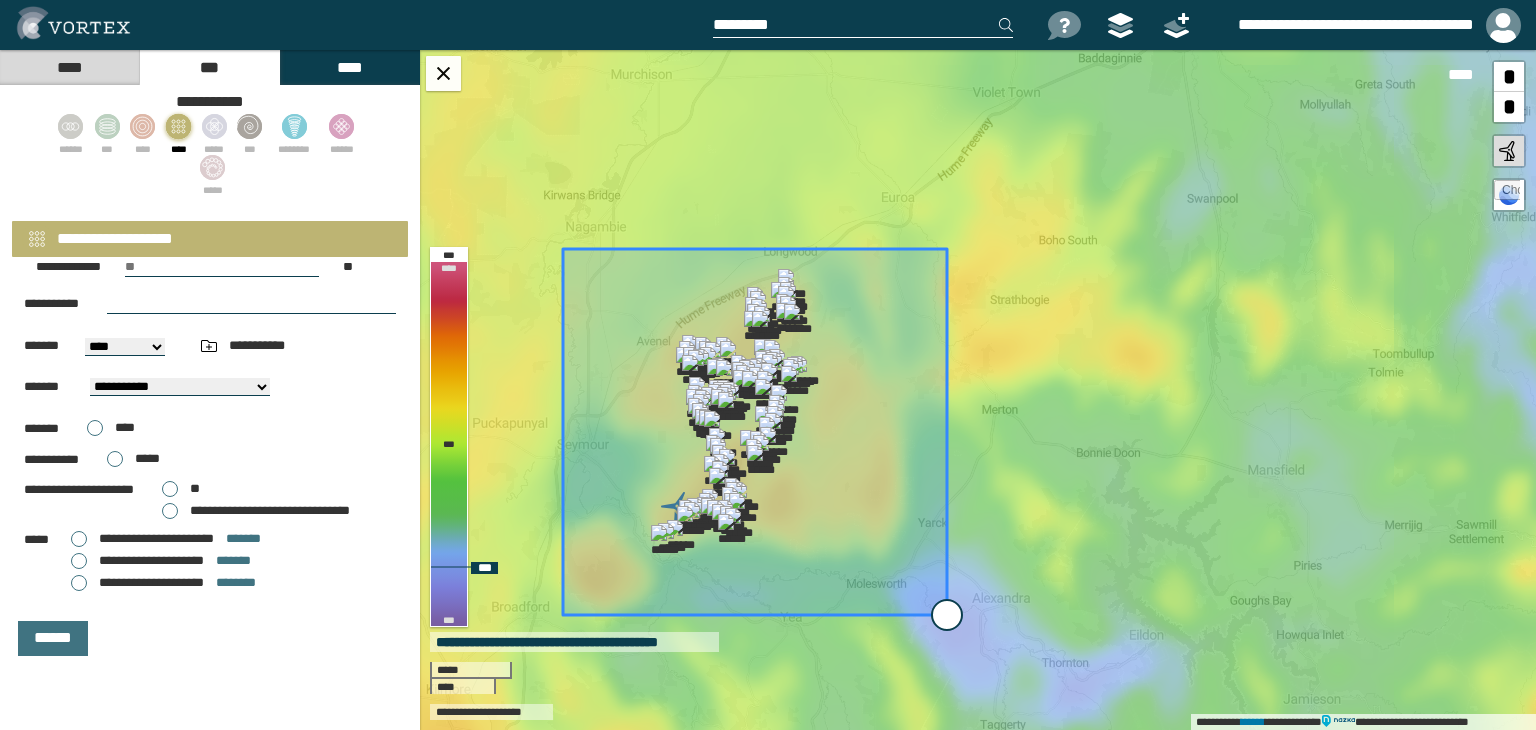 drag, startPoint x: 896, startPoint y: 573, endPoint x: 962, endPoint y: 620, distance: 81.02469 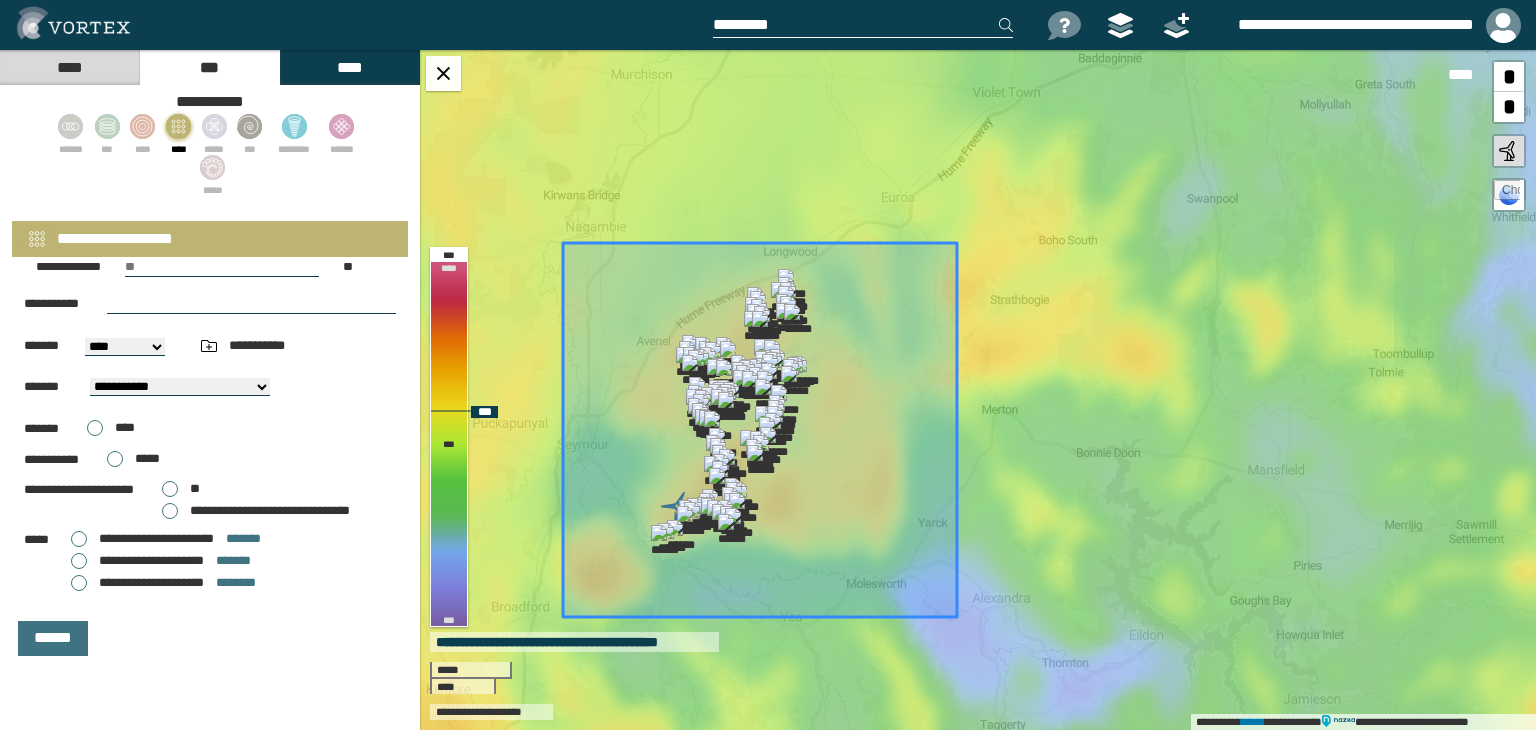 click 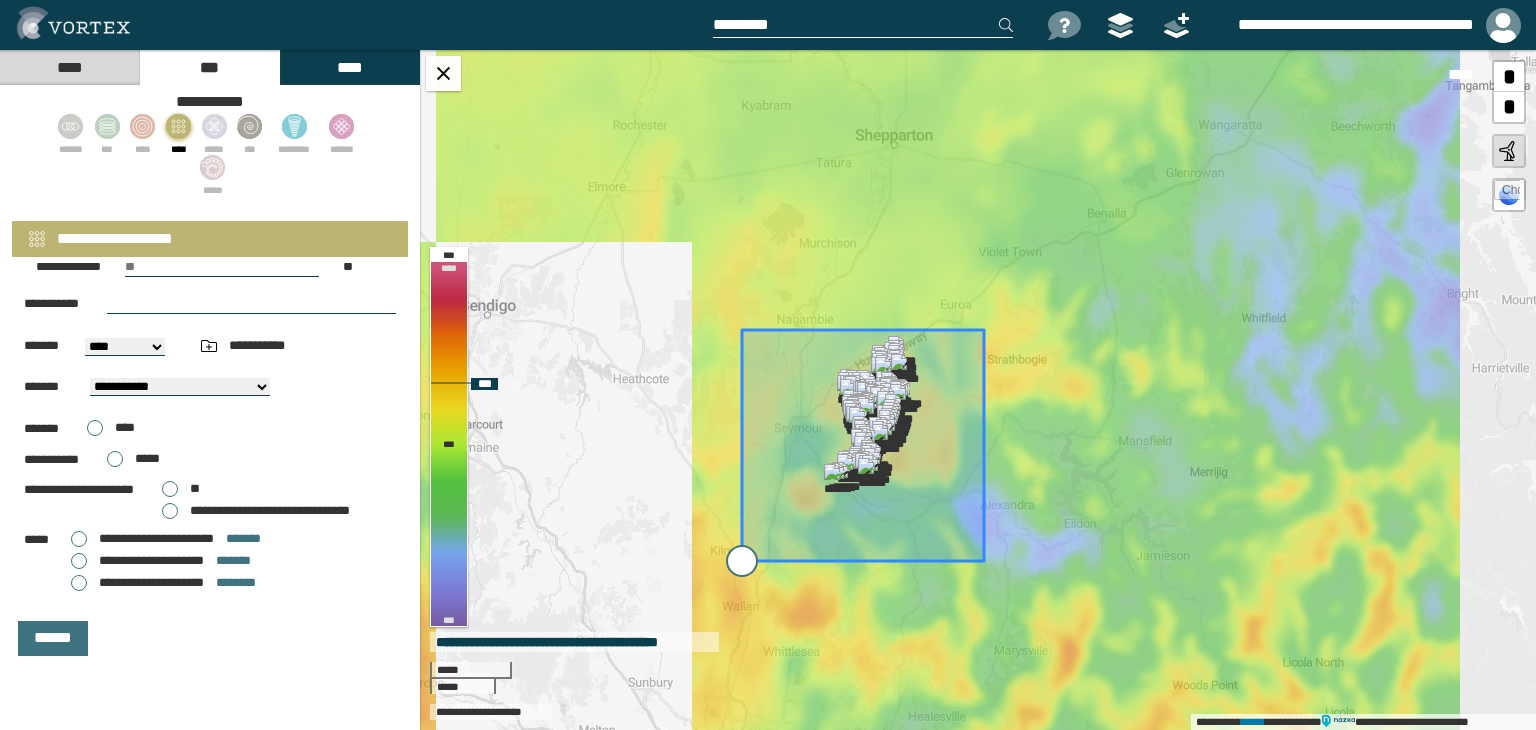 drag, startPoint x: 777, startPoint y: 524, endPoint x: 731, endPoint y: 567, distance: 62.968246 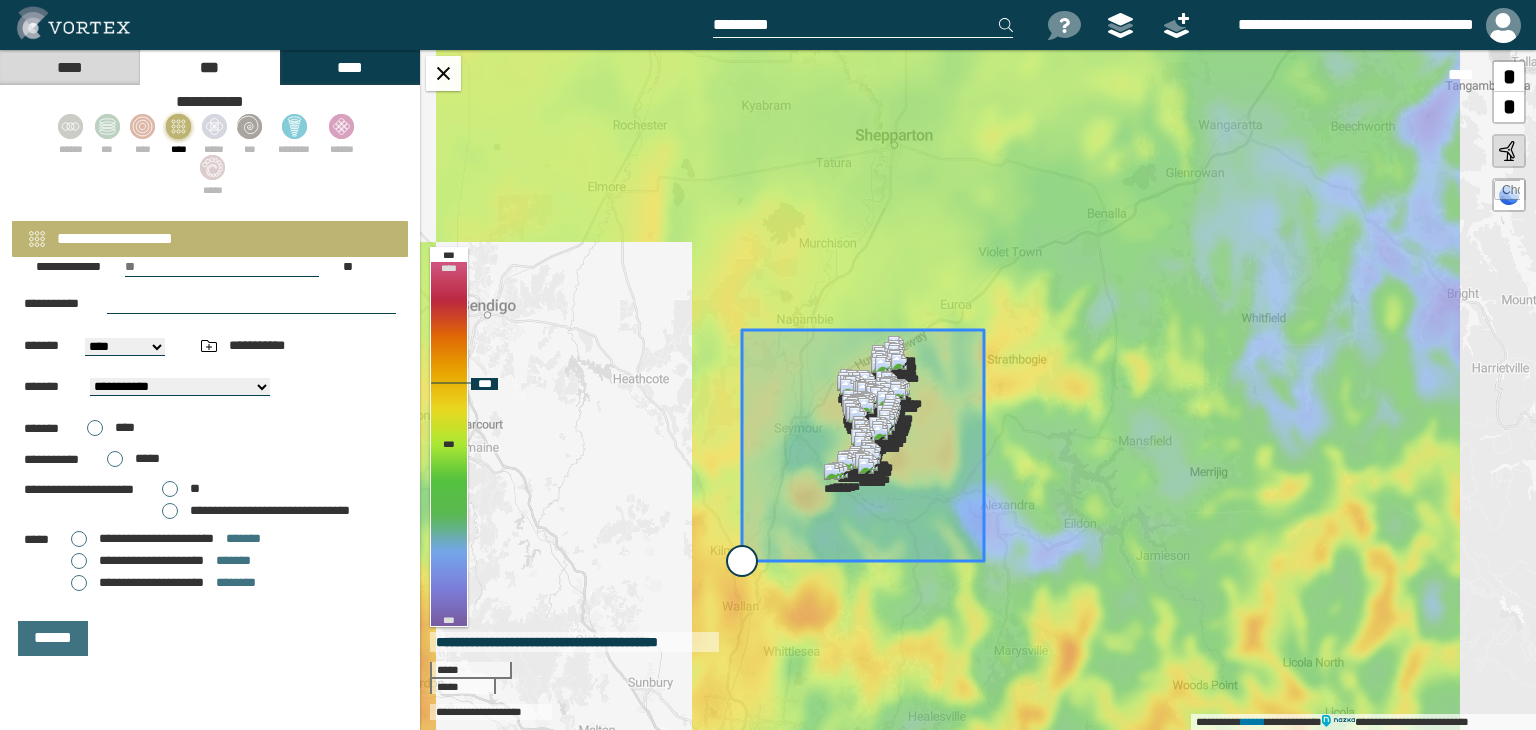 type on "**********" 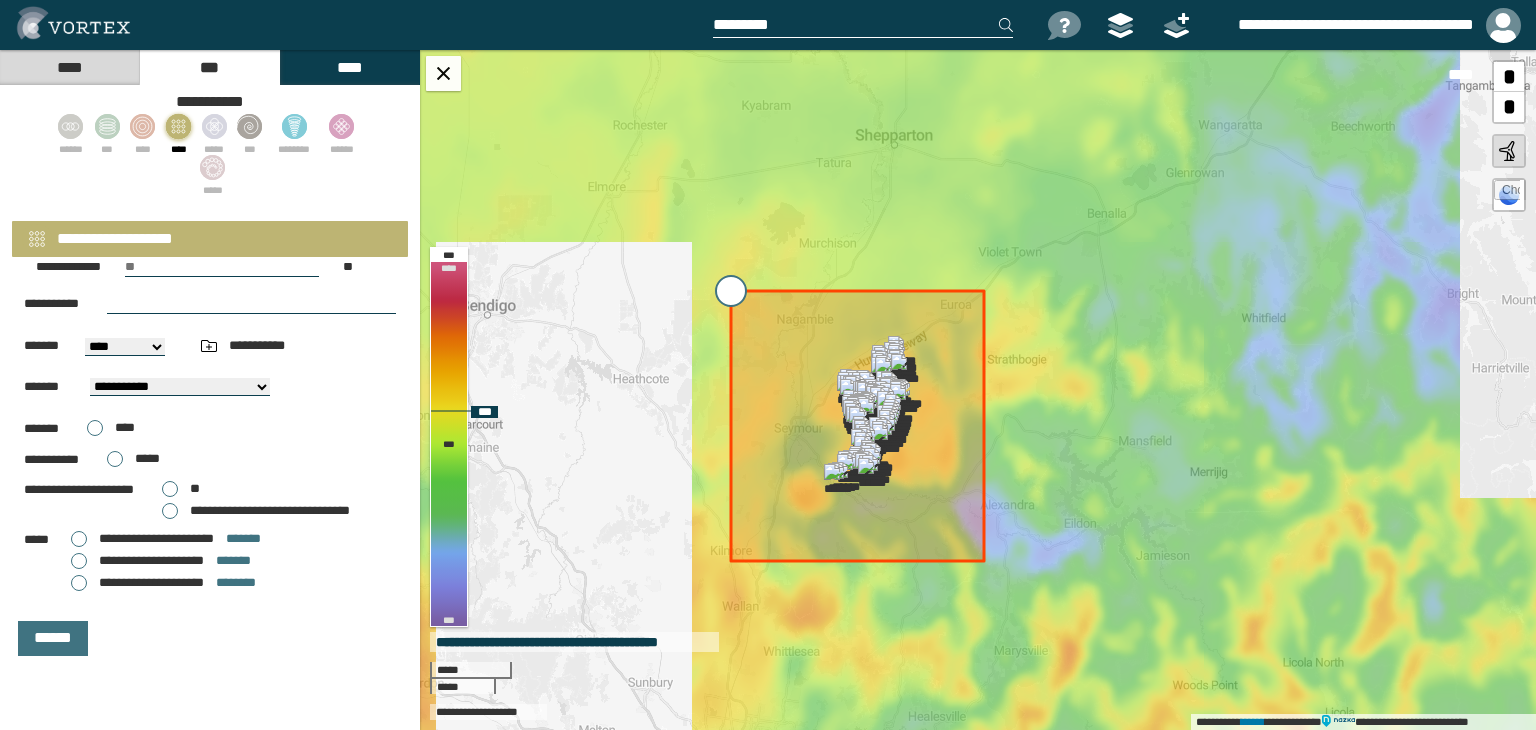 drag, startPoint x: 747, startPoint y: 325, endPoint x: 725, endPoint y: 275, distance: 54.626 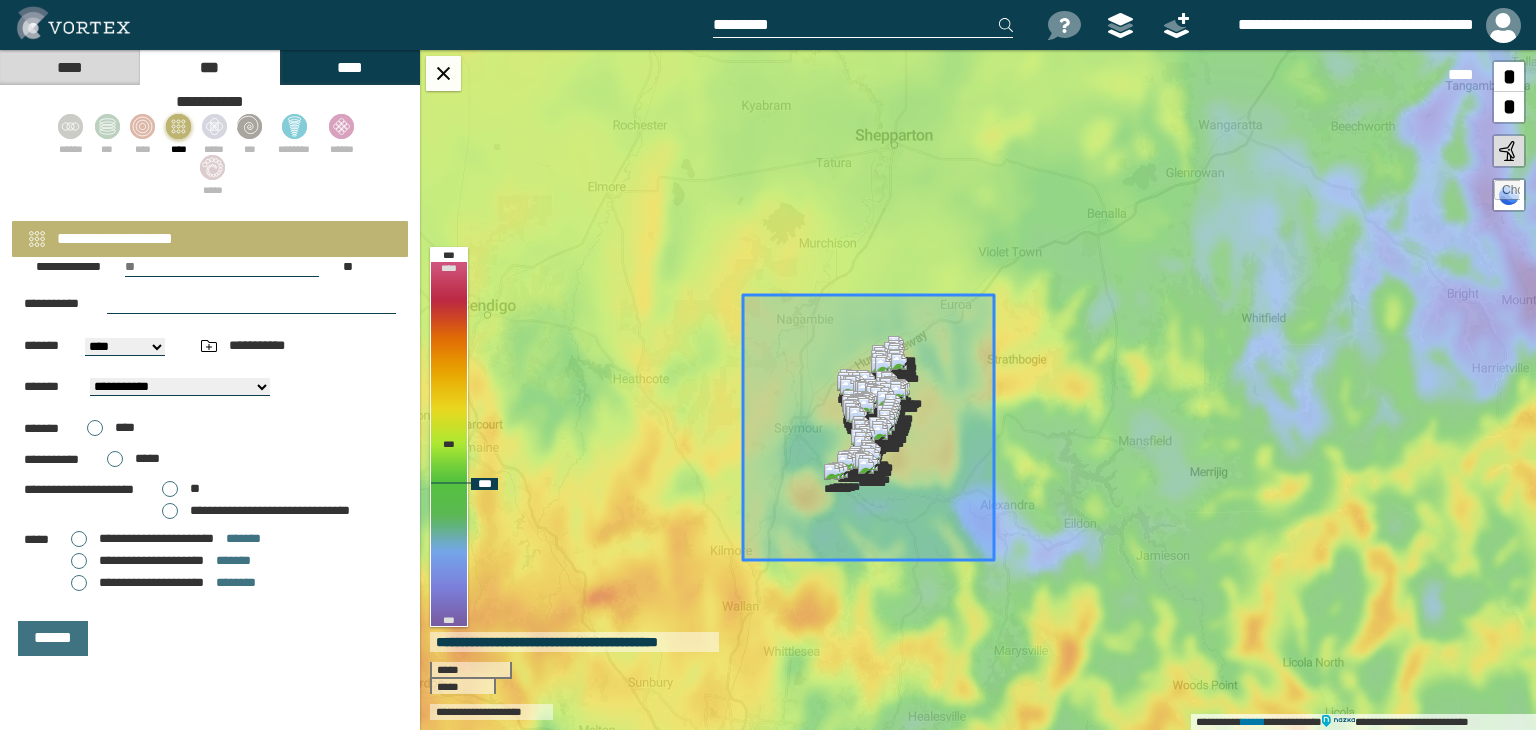 drag, startPoint x: 934, startPoint y: 513, endPoint x: 944, endPoint y: 512, distance: 10.049875 